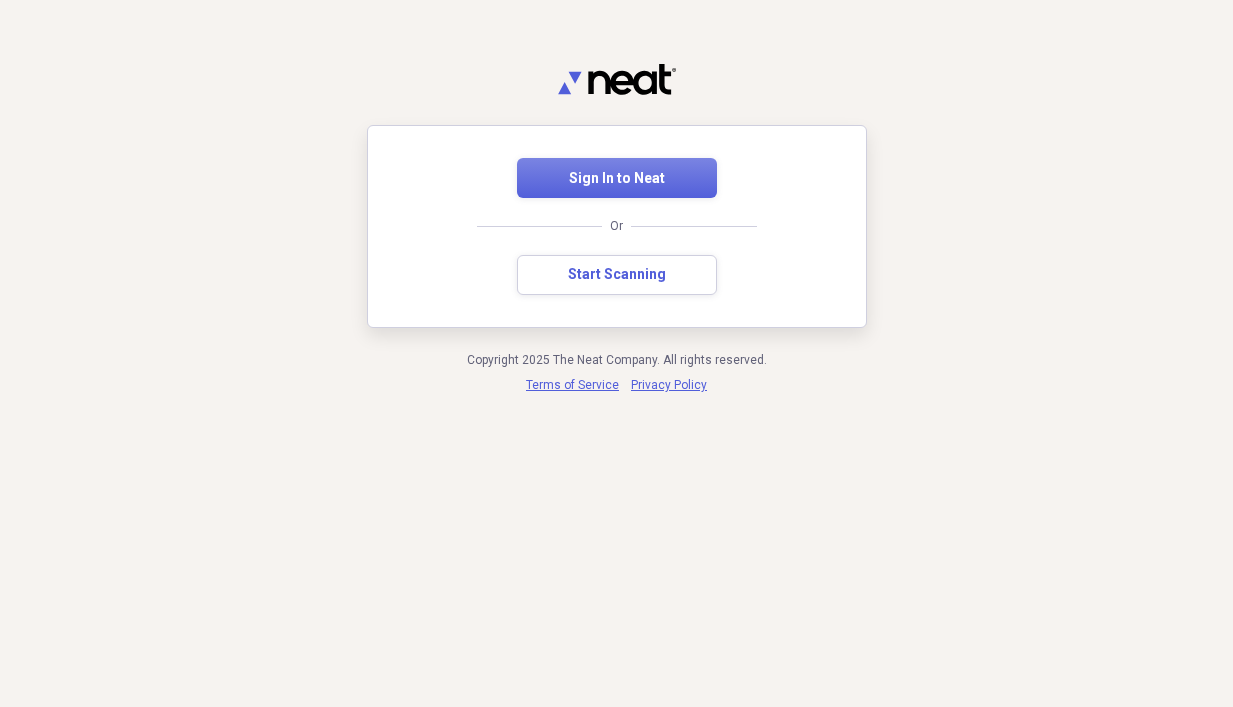 scroll, scrollTop: 0, scrollLeft: 0, axis: both 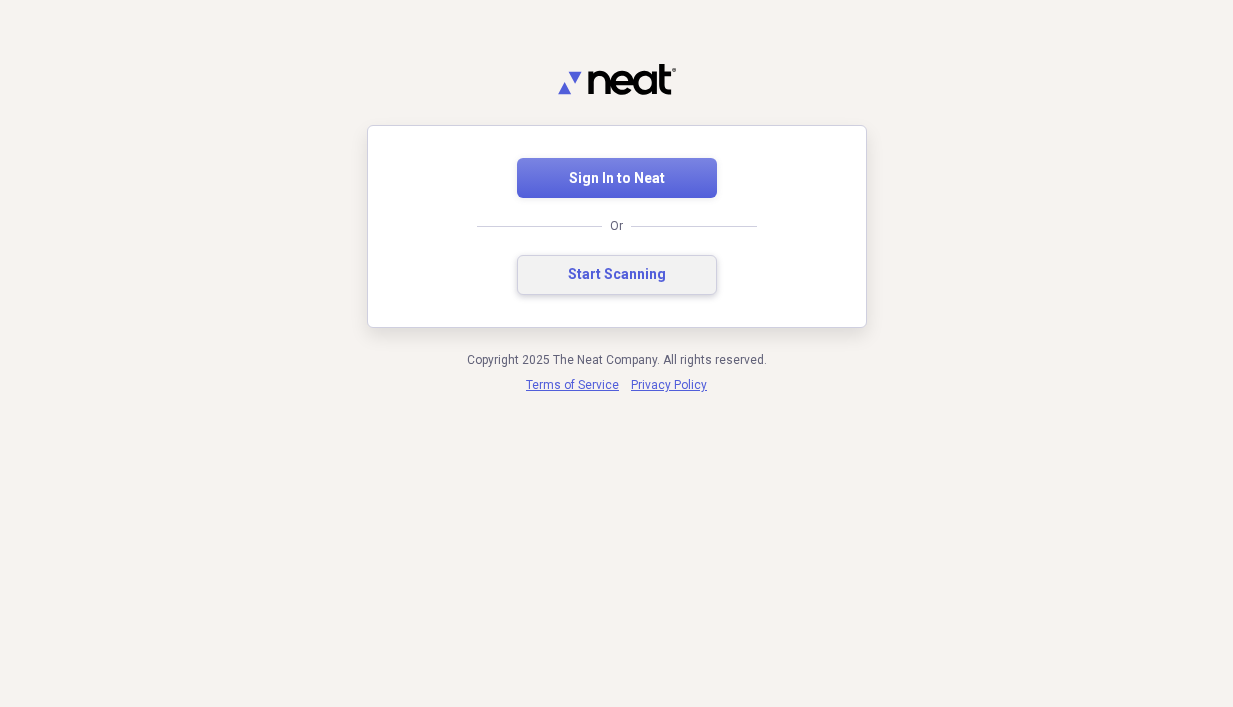 click on "Start Scanning" at bounding box center [617, 275] 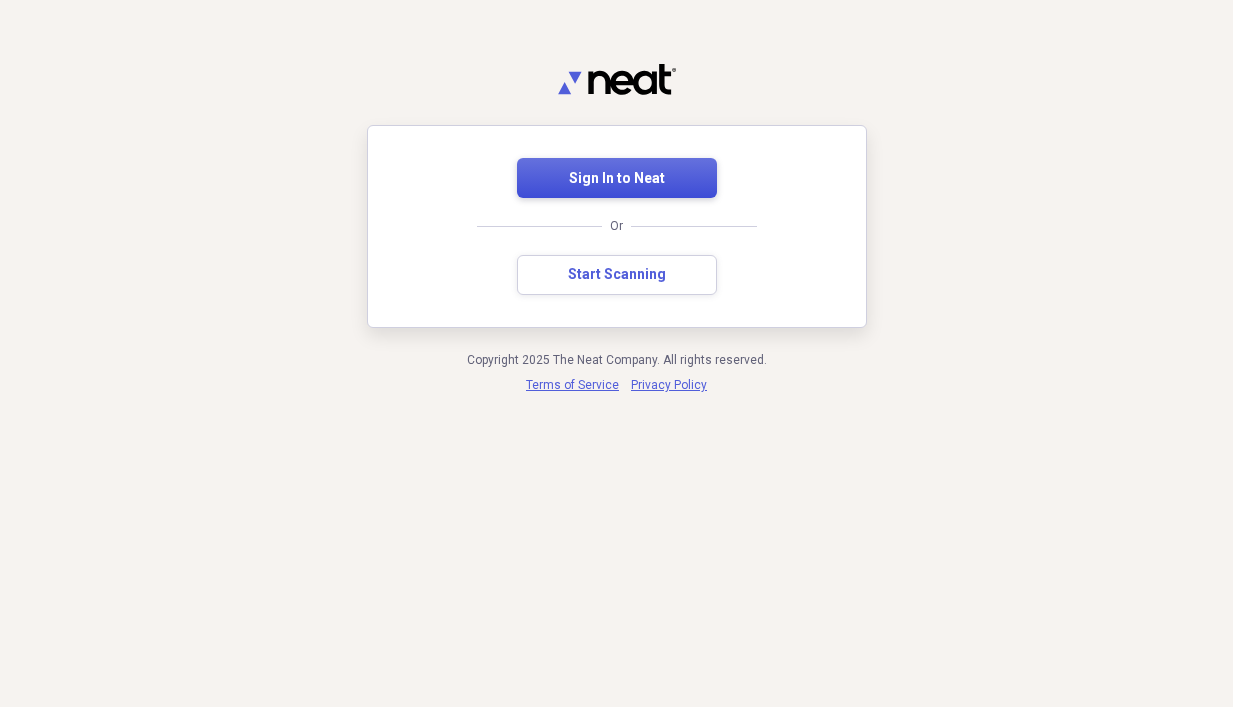 click on "Sign In to Neat" at bounding box center [617, 179] 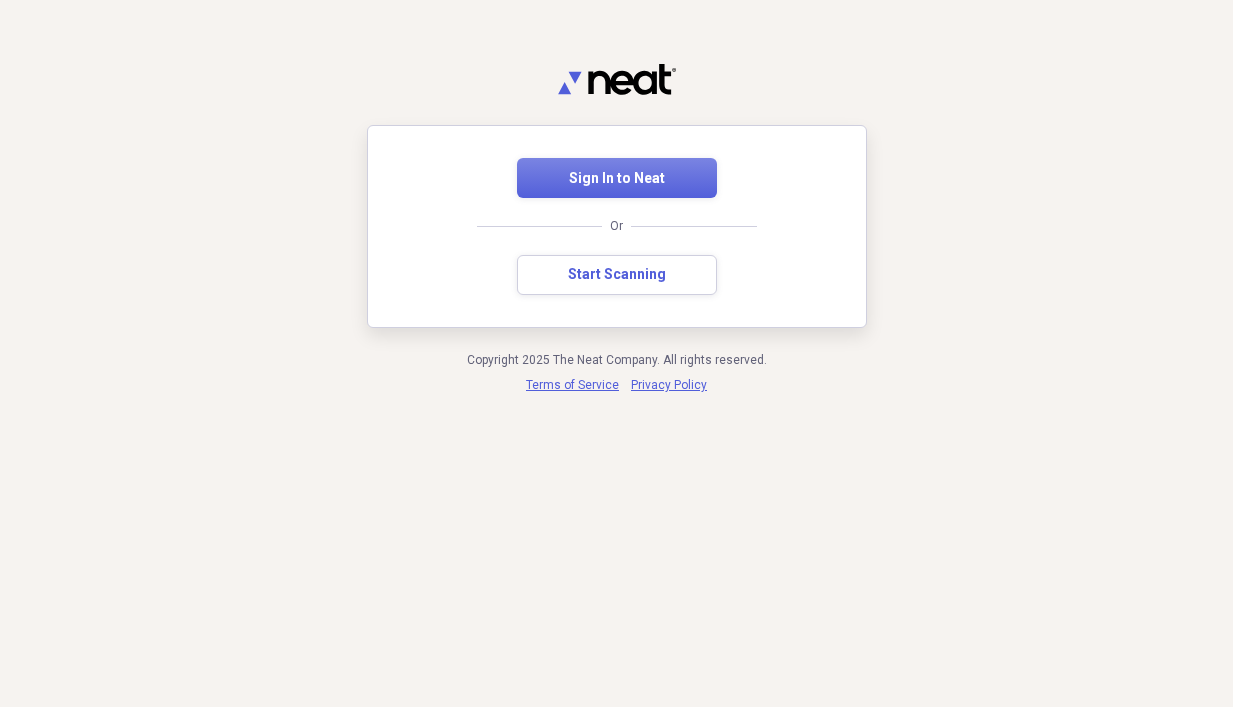 click on "Sign In to Neat Or Start Scanning" at bounding box center [617, 226] 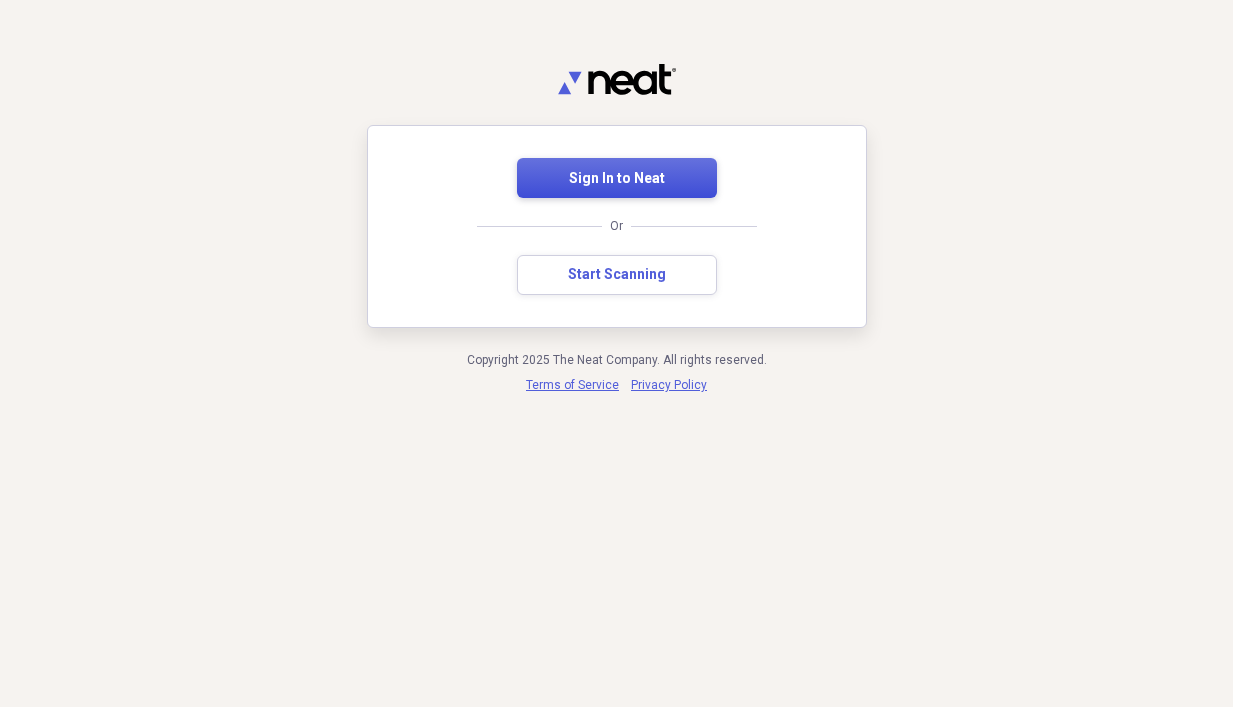 click on "Sign In to Neat" at bounding box center (617, 179) 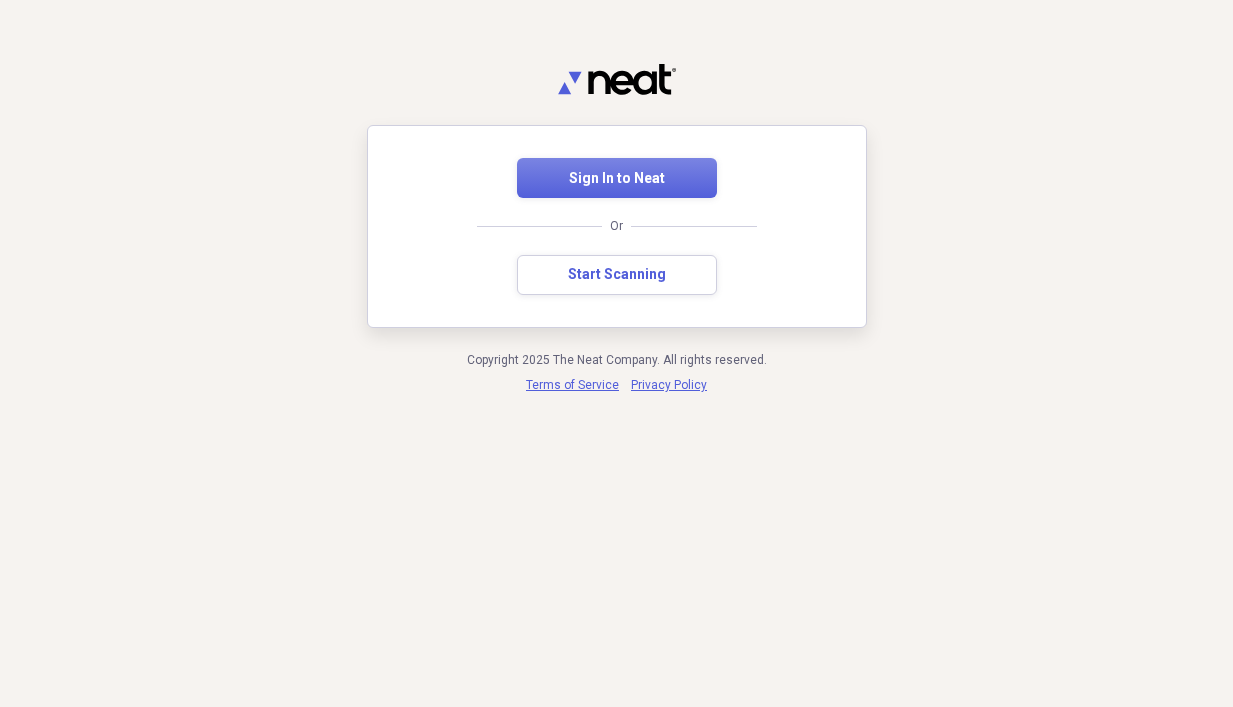 scroll, scrollTop: 0, scrollLeft: 0, axis: both 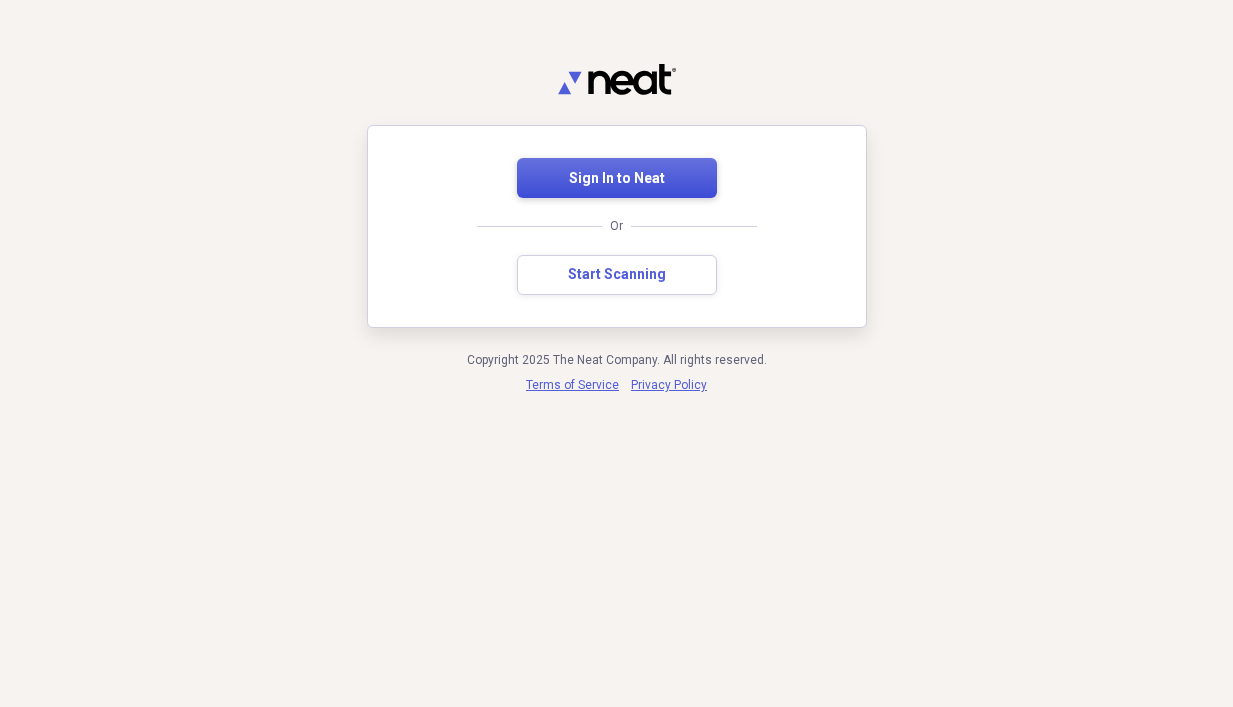 click on "Sign In to Neat" at bounding box center (617, 178) 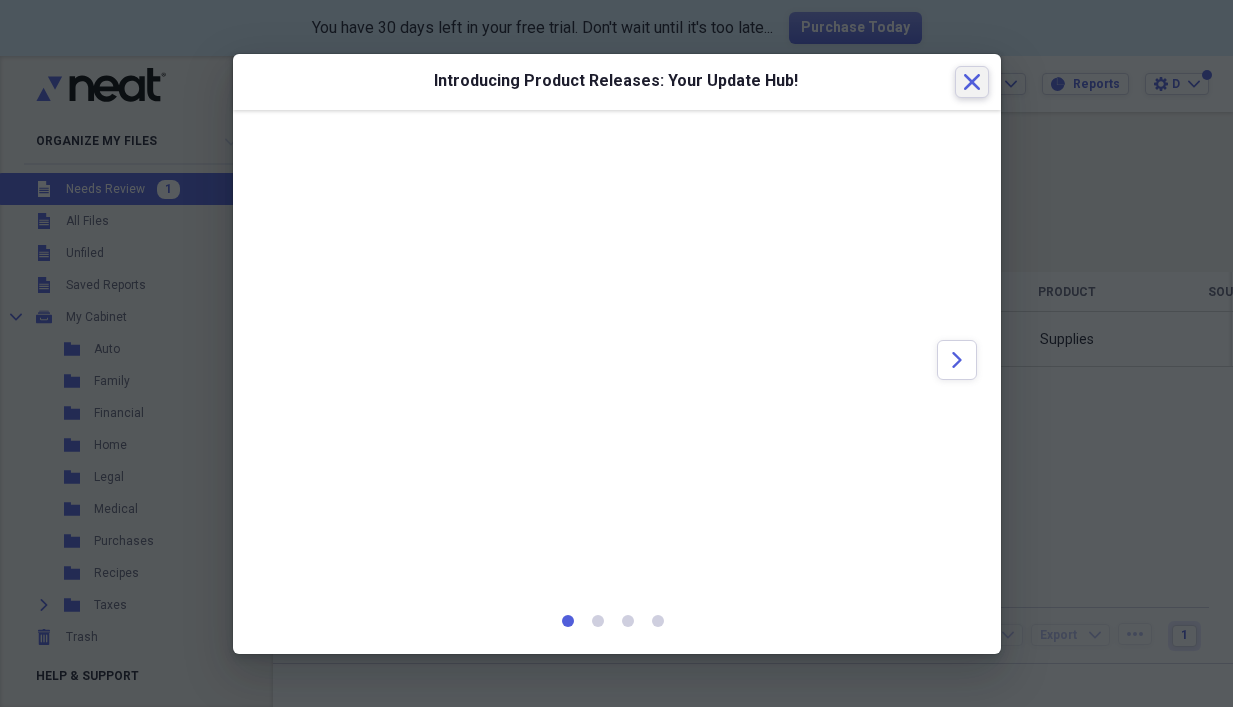 click 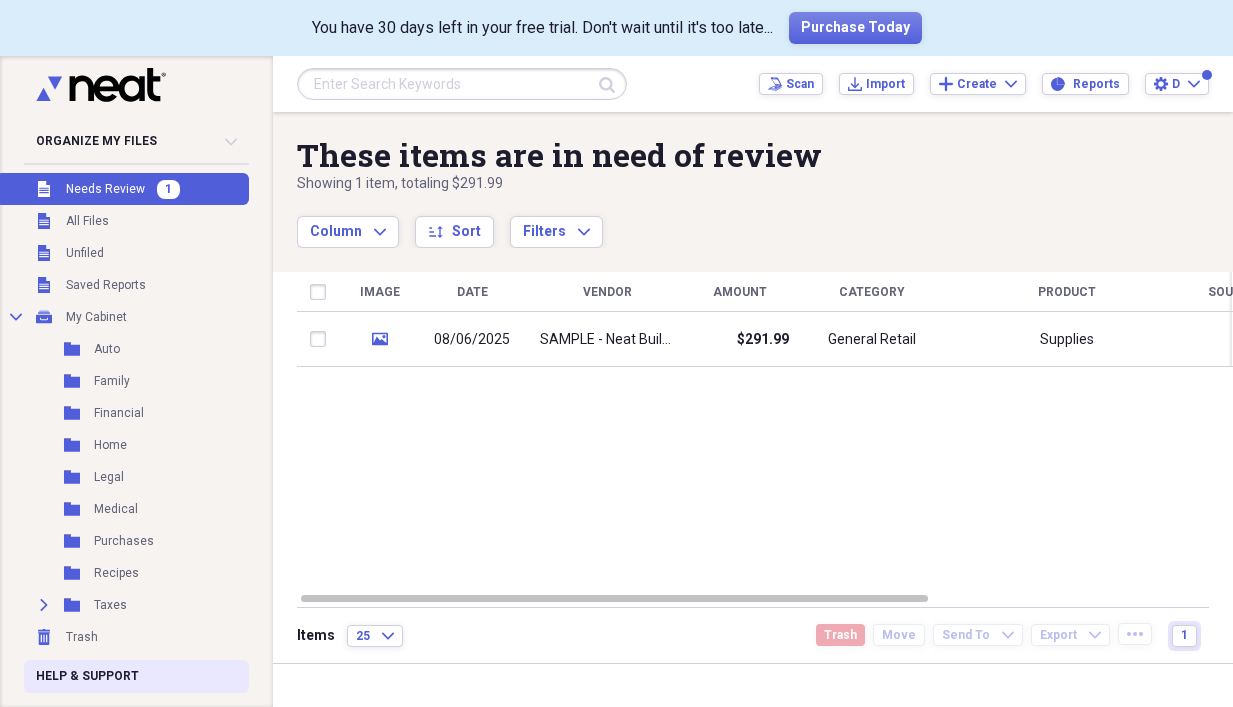 click on "Help & Support" at bounding box center (87, 676) 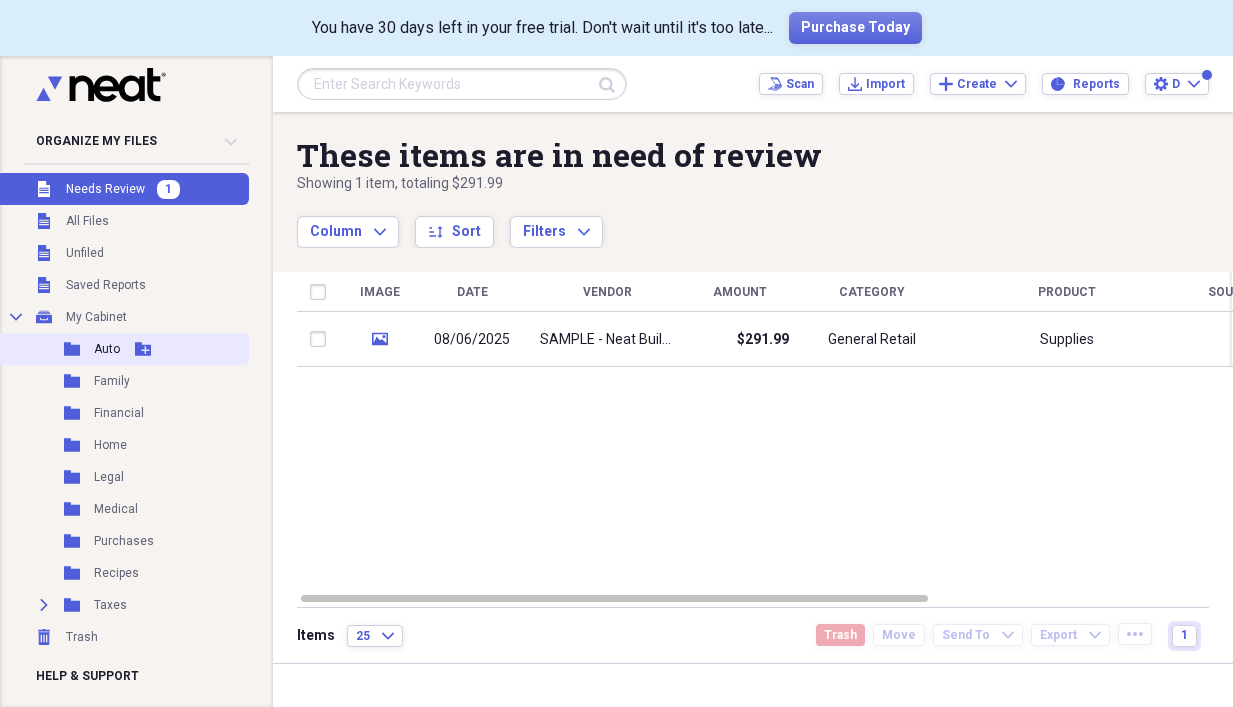 click on "Auto" at bounding box center [107, 349] 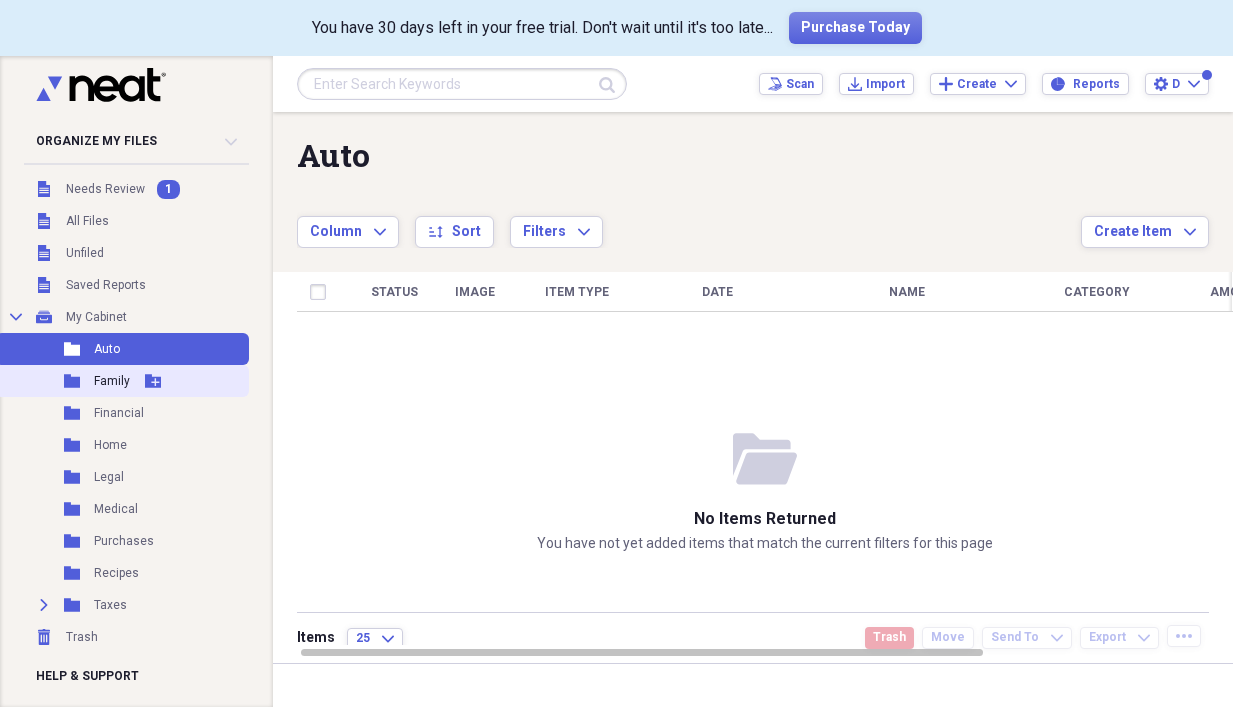 click on "Family" at bounding box center (112, 381) 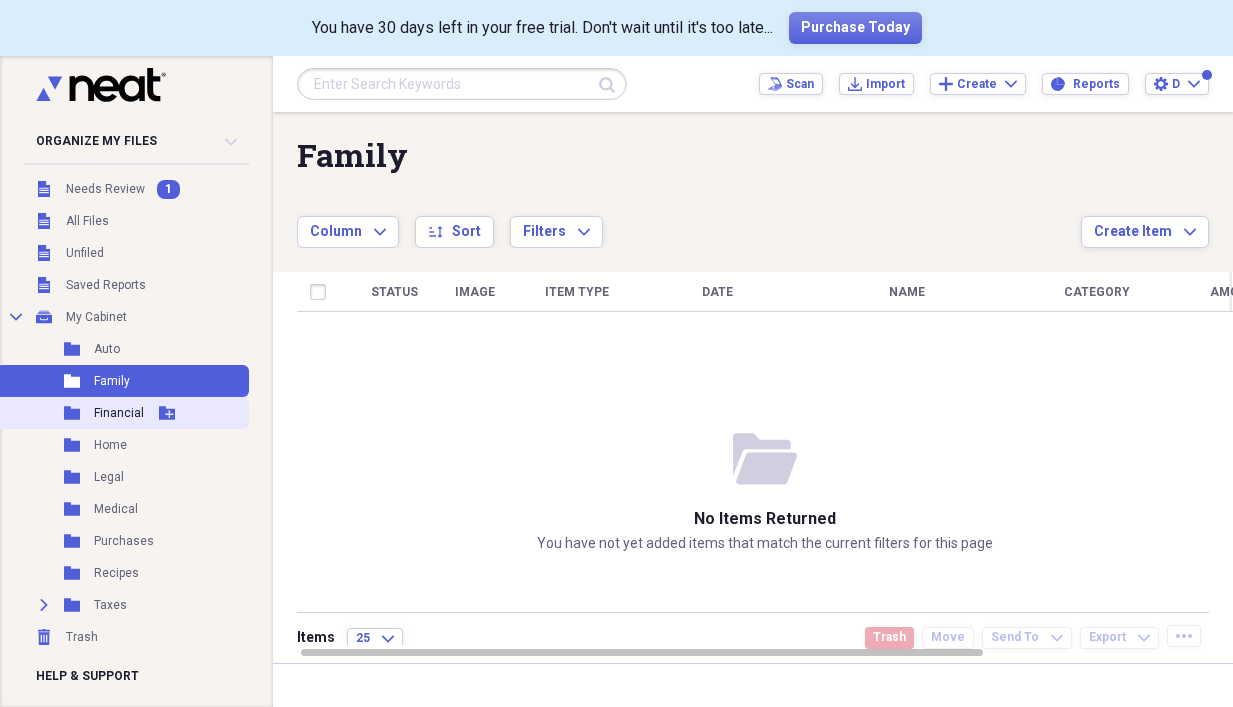 click on "Folder Financial Add Folder" at bounding box center (122, 413) 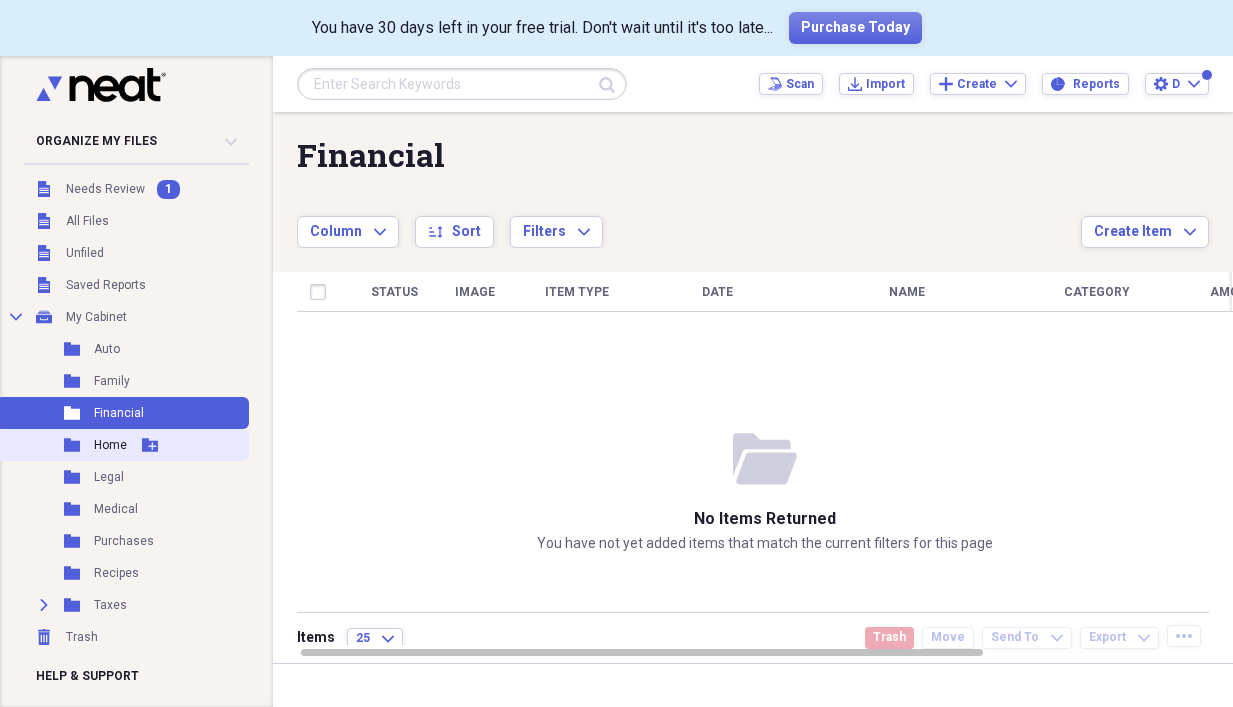 click on "Folder Home Add Folder" at bounding box center (122, 445) 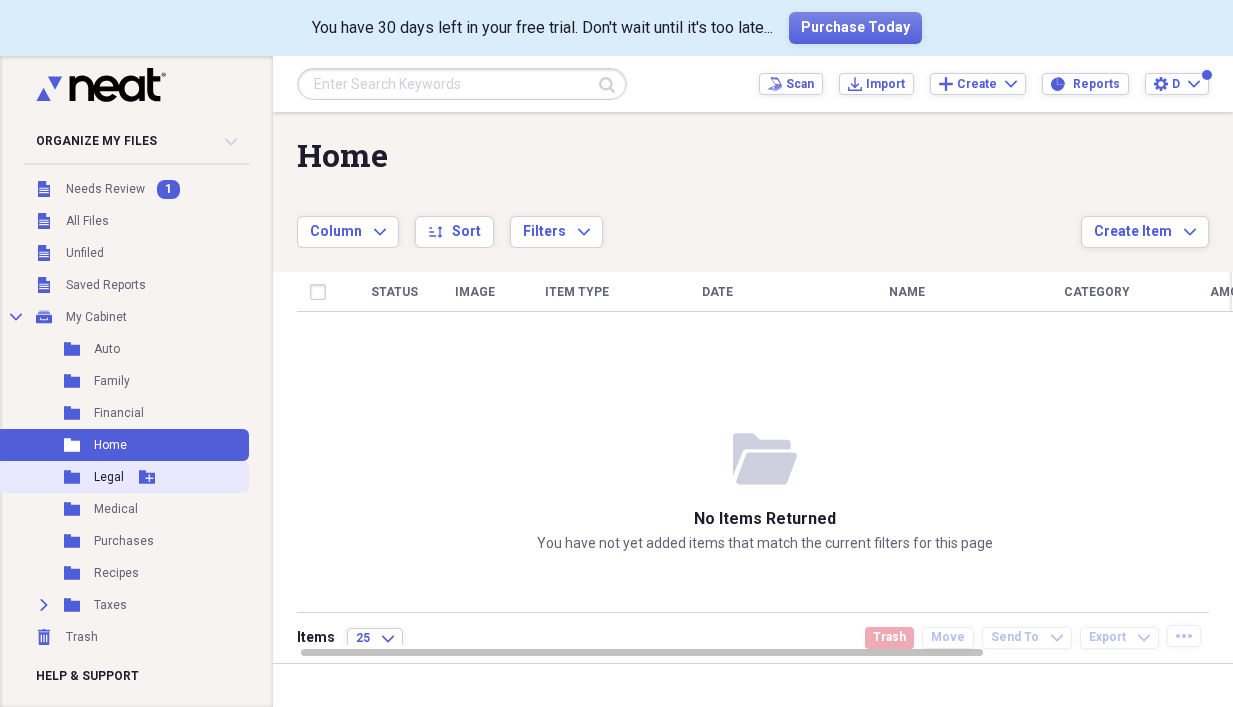 click on "Legal" at bounding box center (109, 477) 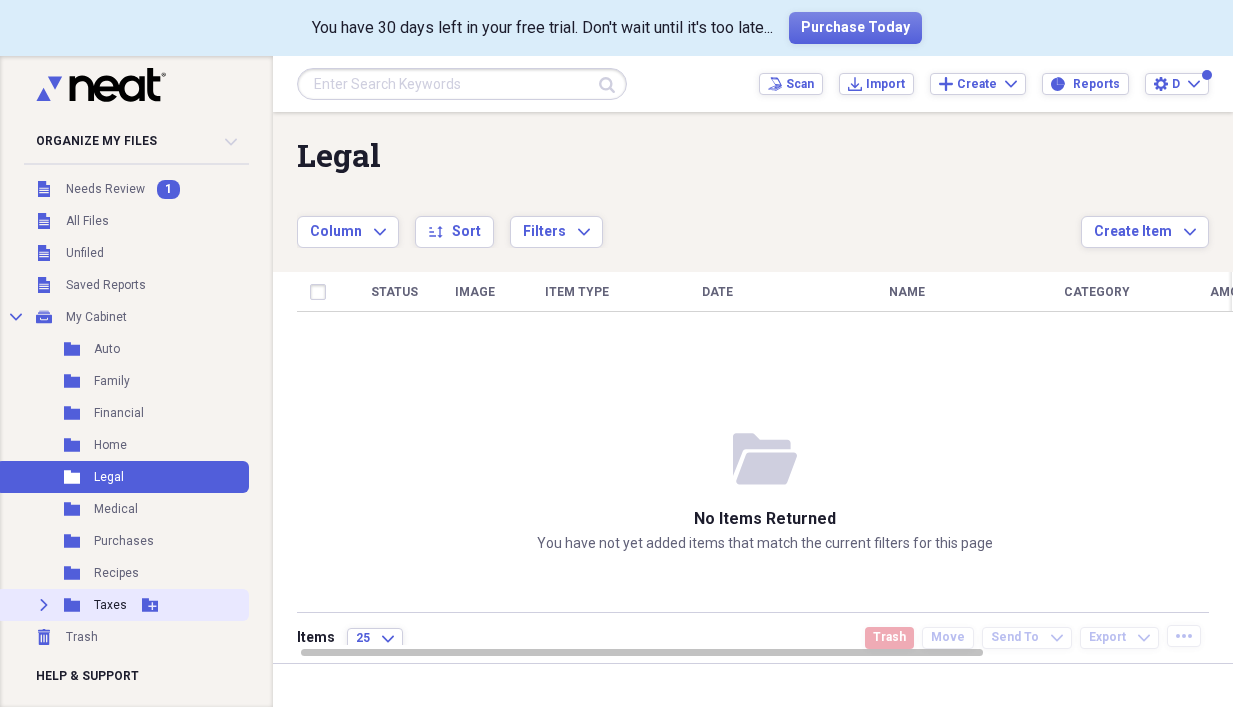click on "Taxes" at bounding box center [110, 605] 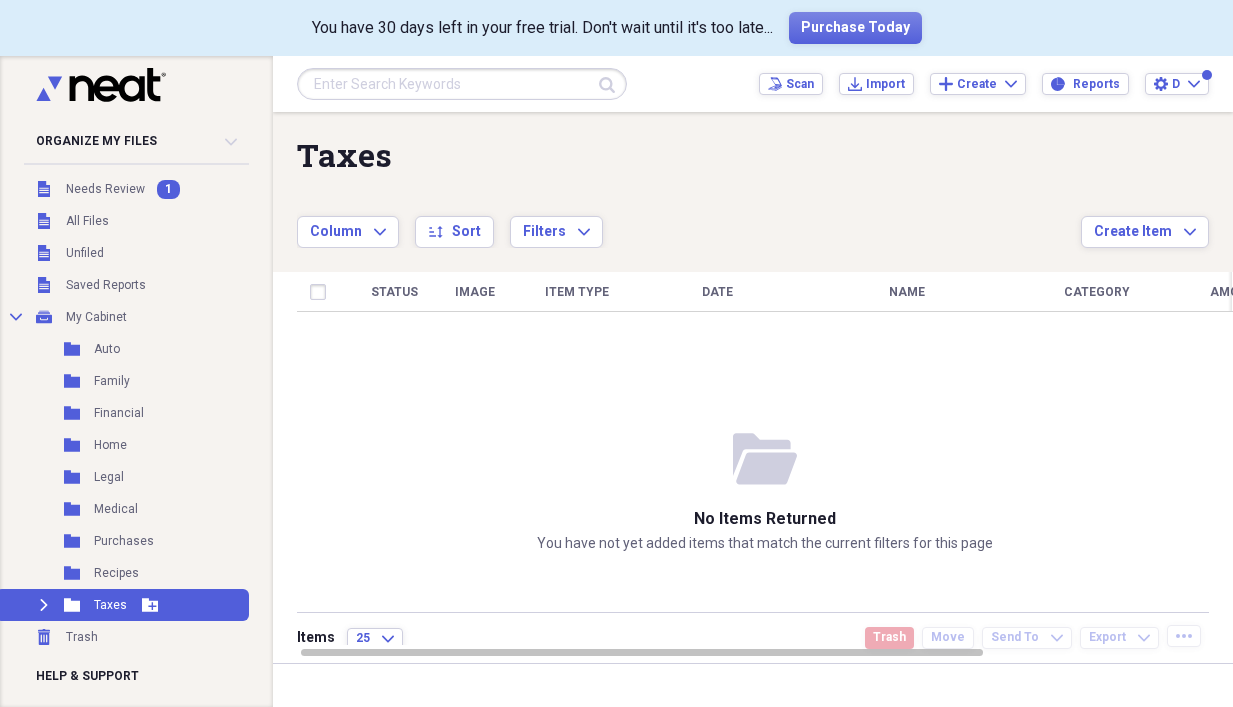 click 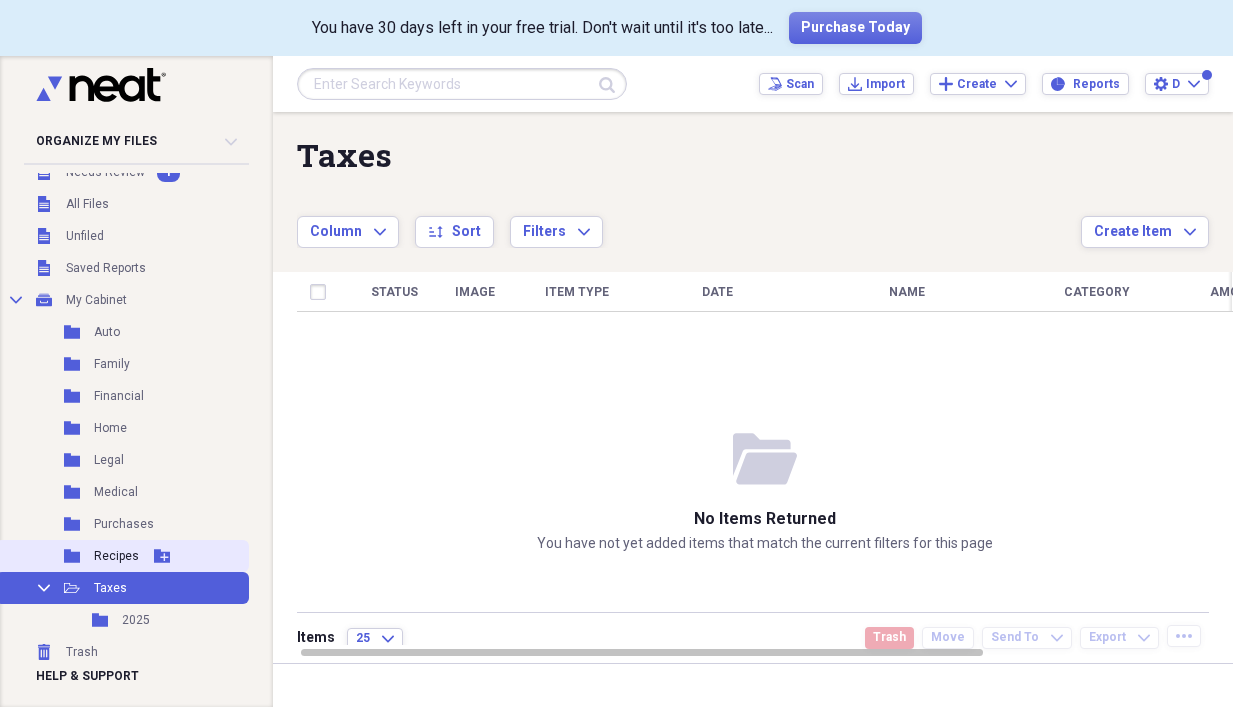 scroll, scrollTop: 23, scrollLeft: 0, axis: vertical 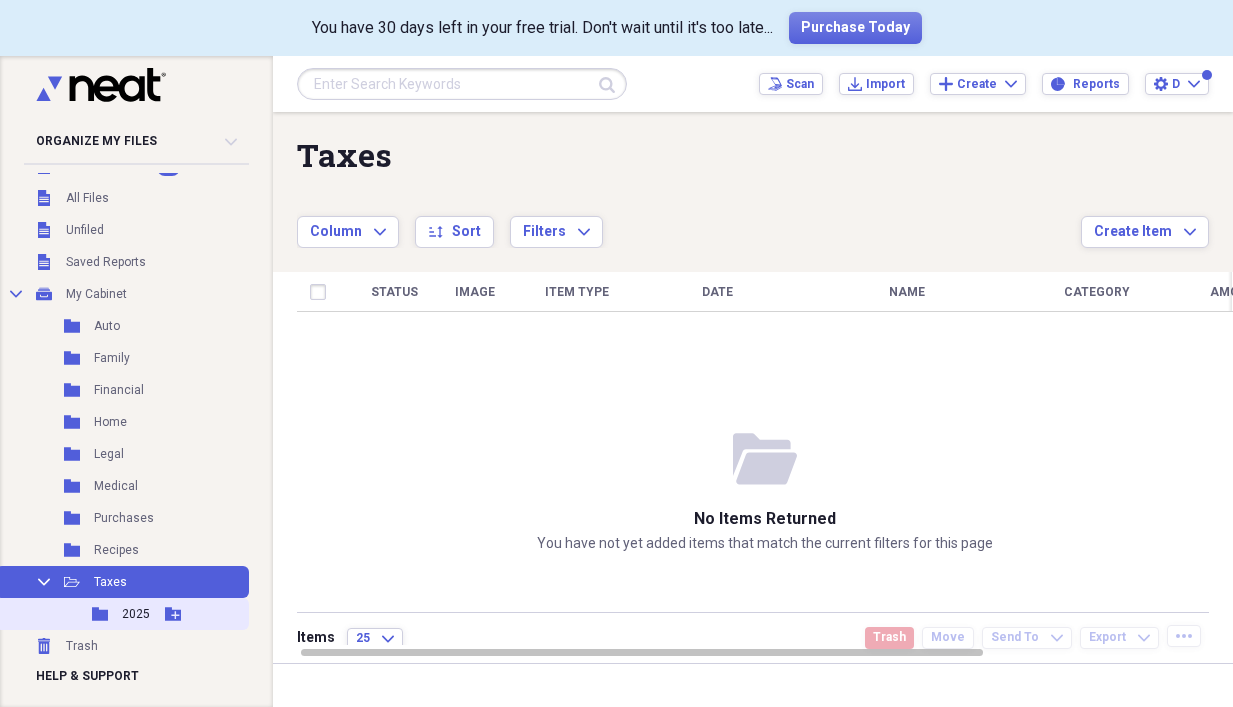 click on "Folder" at bounding box center (101, 614) 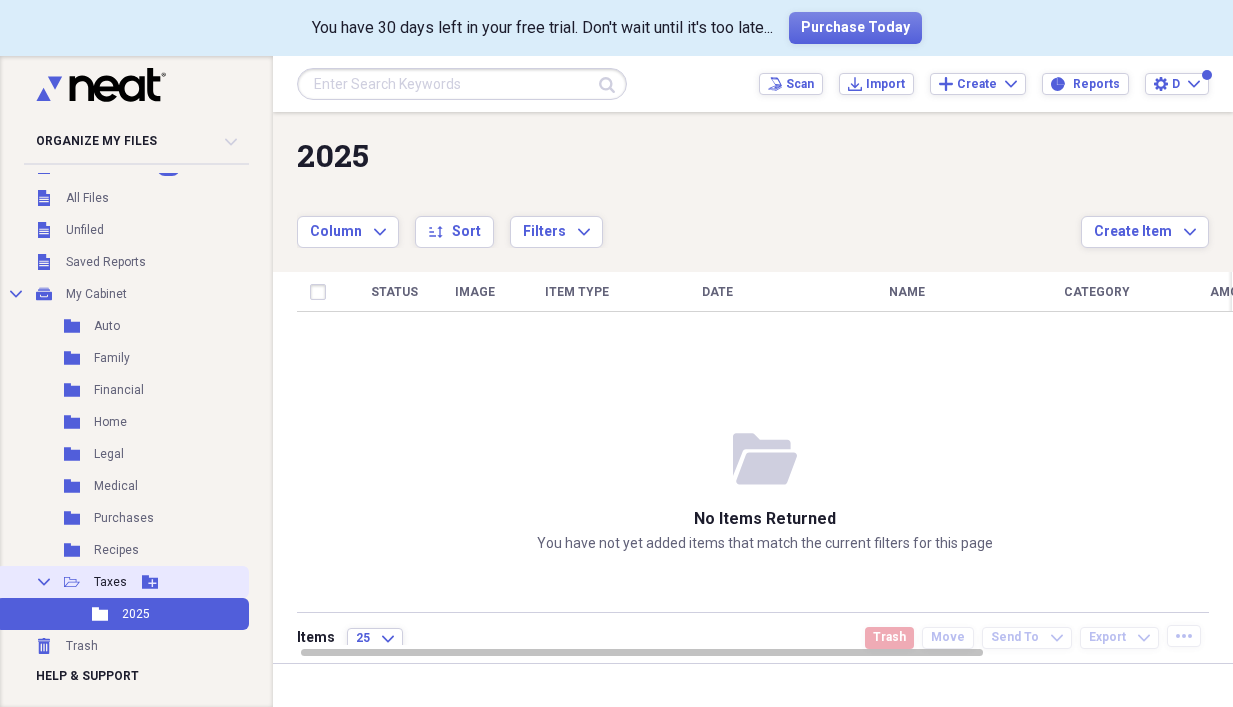 click on "Collapse" 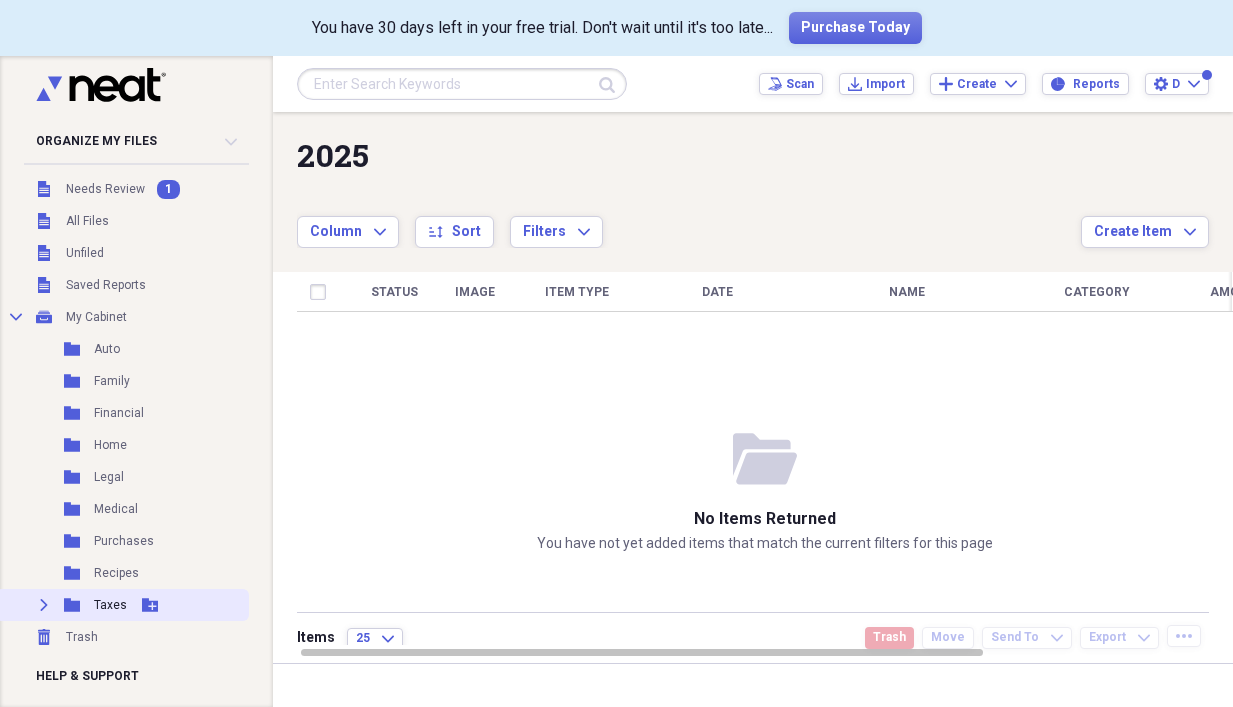 scroll, scrollTop: 0, scrollLeft: 0, axis: both 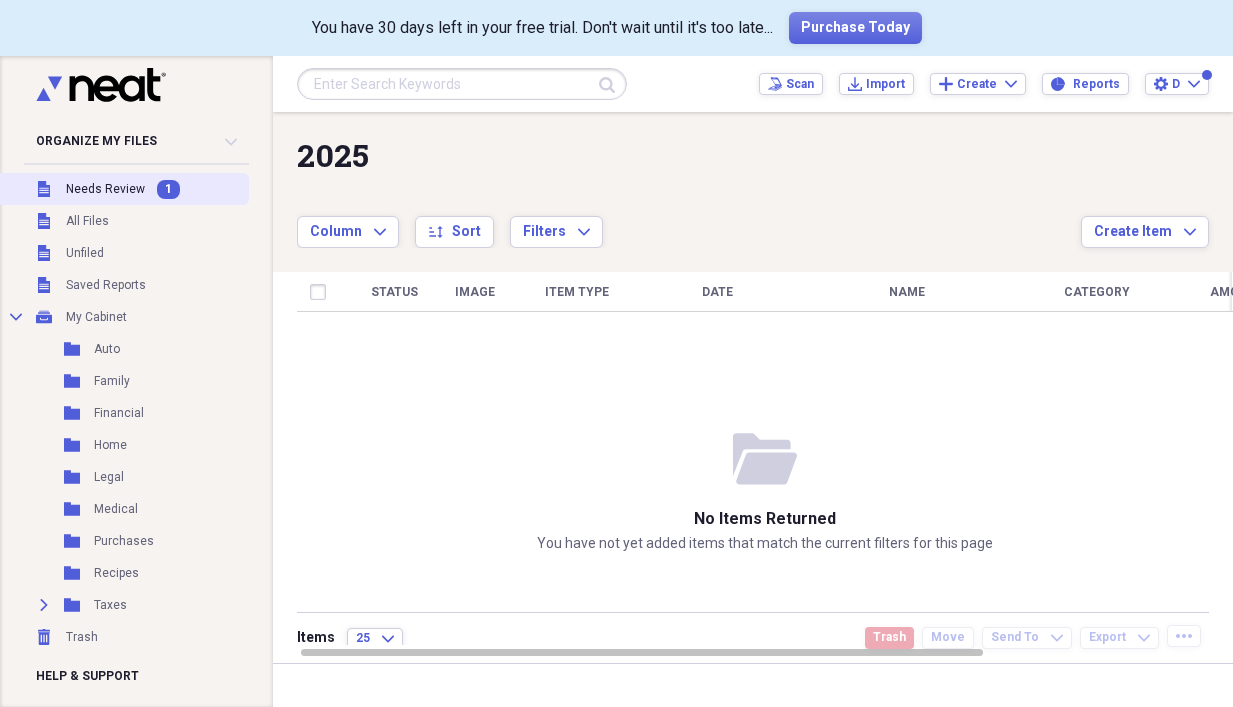 click on "Needs Review" at bounding box center [105, 189] 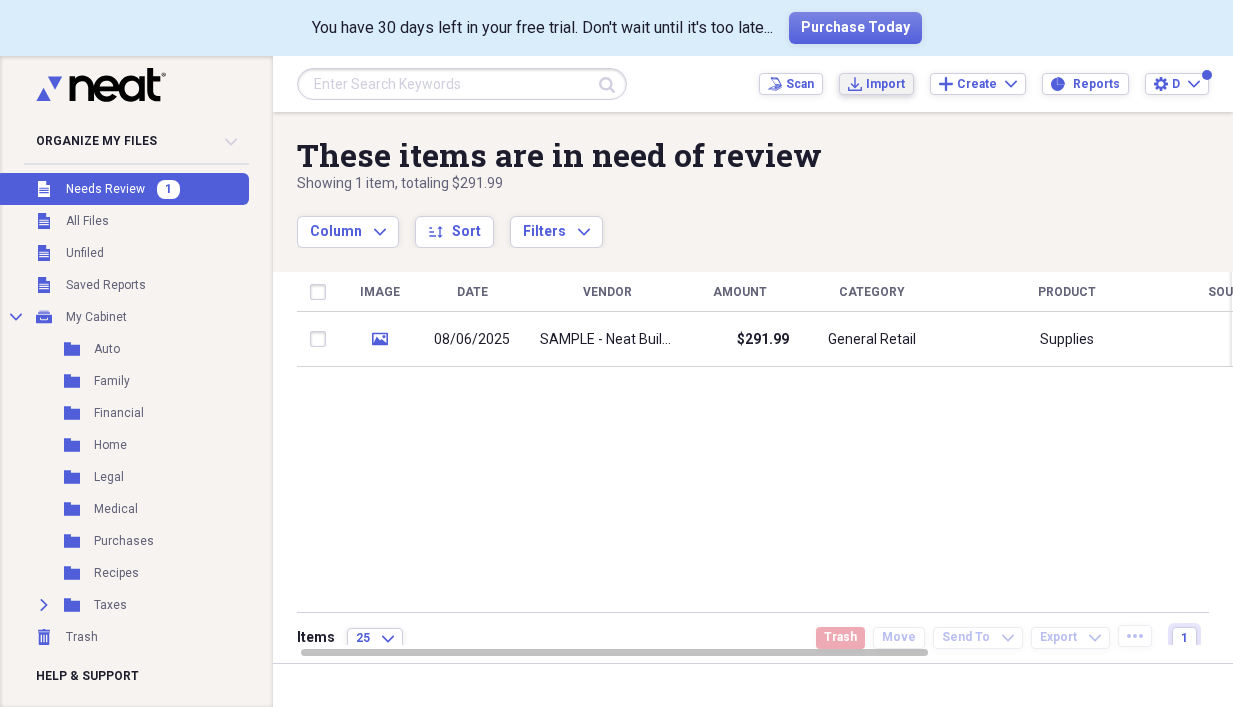 click on "Import" at bounding box center [885, 84] 